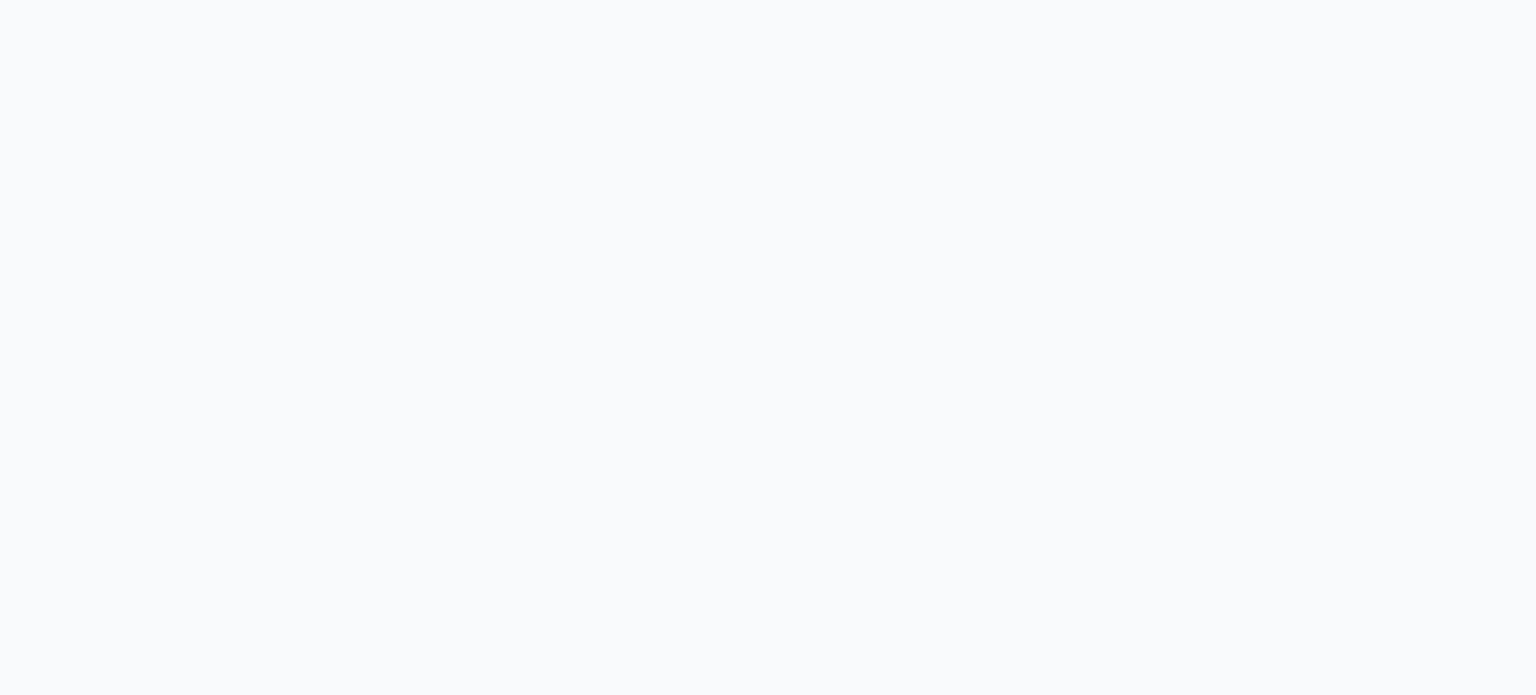 scroll, scrollTop: 0, scrollLeft: 0, axis: both 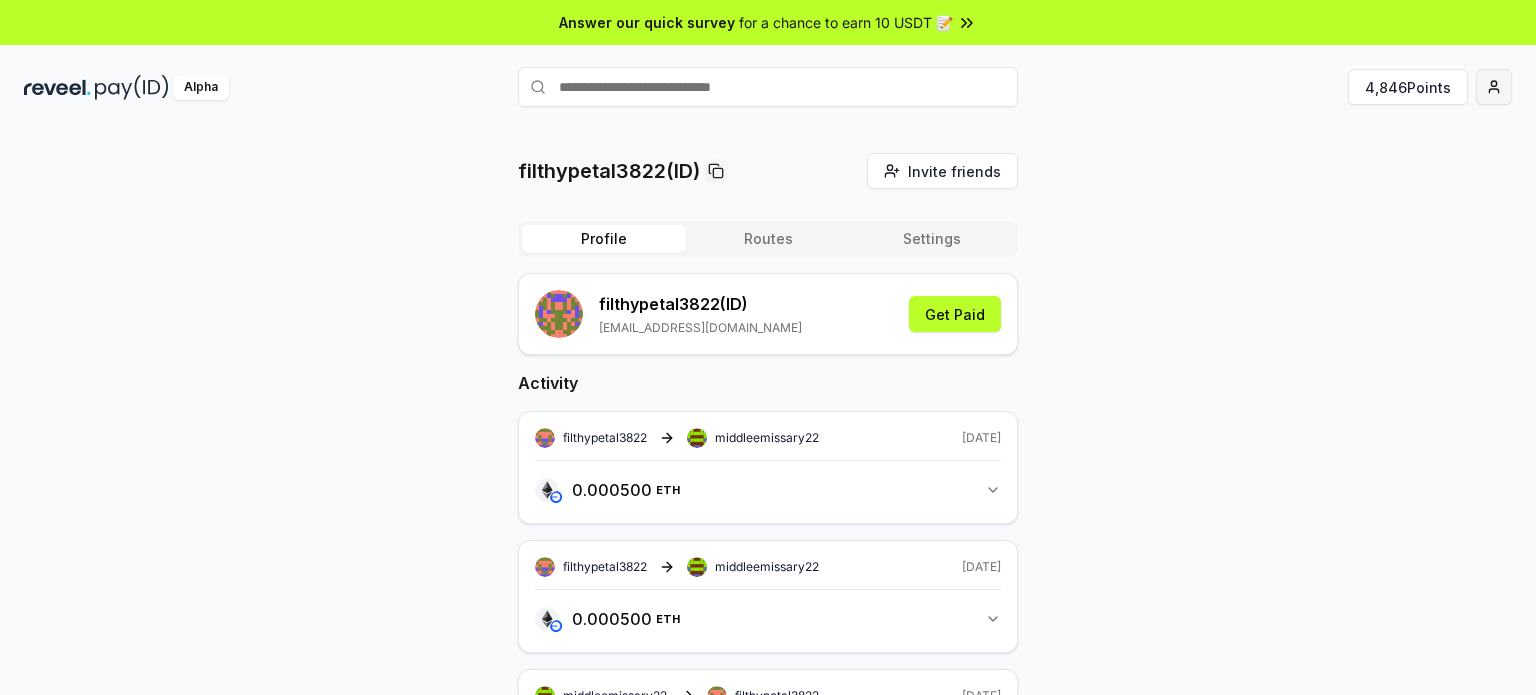 click on "Answer our quick survey for a chance to earn 10 USDT 📝 Alpha   4,846  Points filthypetal3822(ID) Invite friends Invite Profile Routes Settings filthypetal3822 (ID) essoloparajuegos37@gmail.com Get Paid Activity filthypetal3822 middleemissary22 8 days ago 0.000500 ETH 0.0005 ETH filthypetal3822 middleemissary22 8 days ago 0.000500 ETH 0.0005 ETH middleemissary22 filthypetal3822 8 days ago 0.024000 ETH 0.024 ETH filthypetal3822 middleemissary22 8 days ago 0.024000 ETH 0.024 ETH" at bounding box center (768, 347) 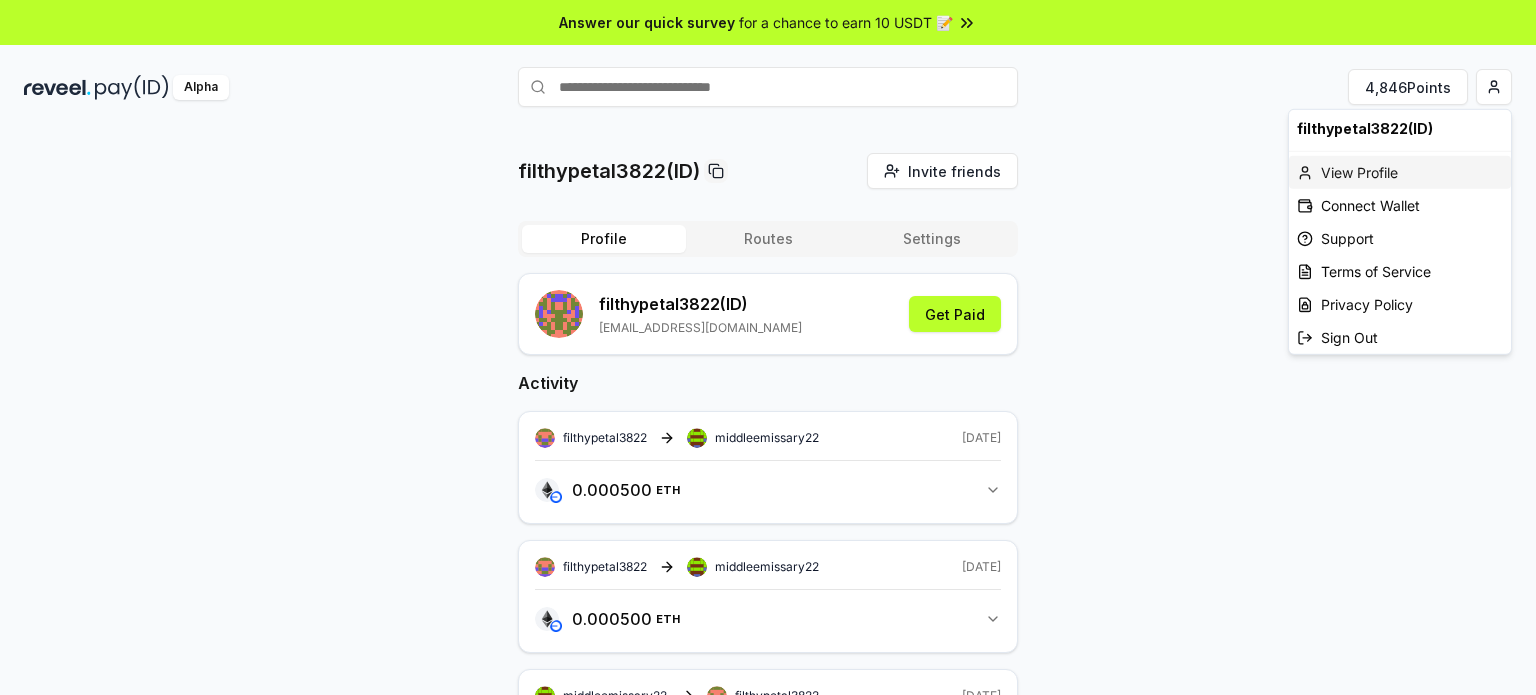 click on "View Profile" at bounding box center [1400, 172] 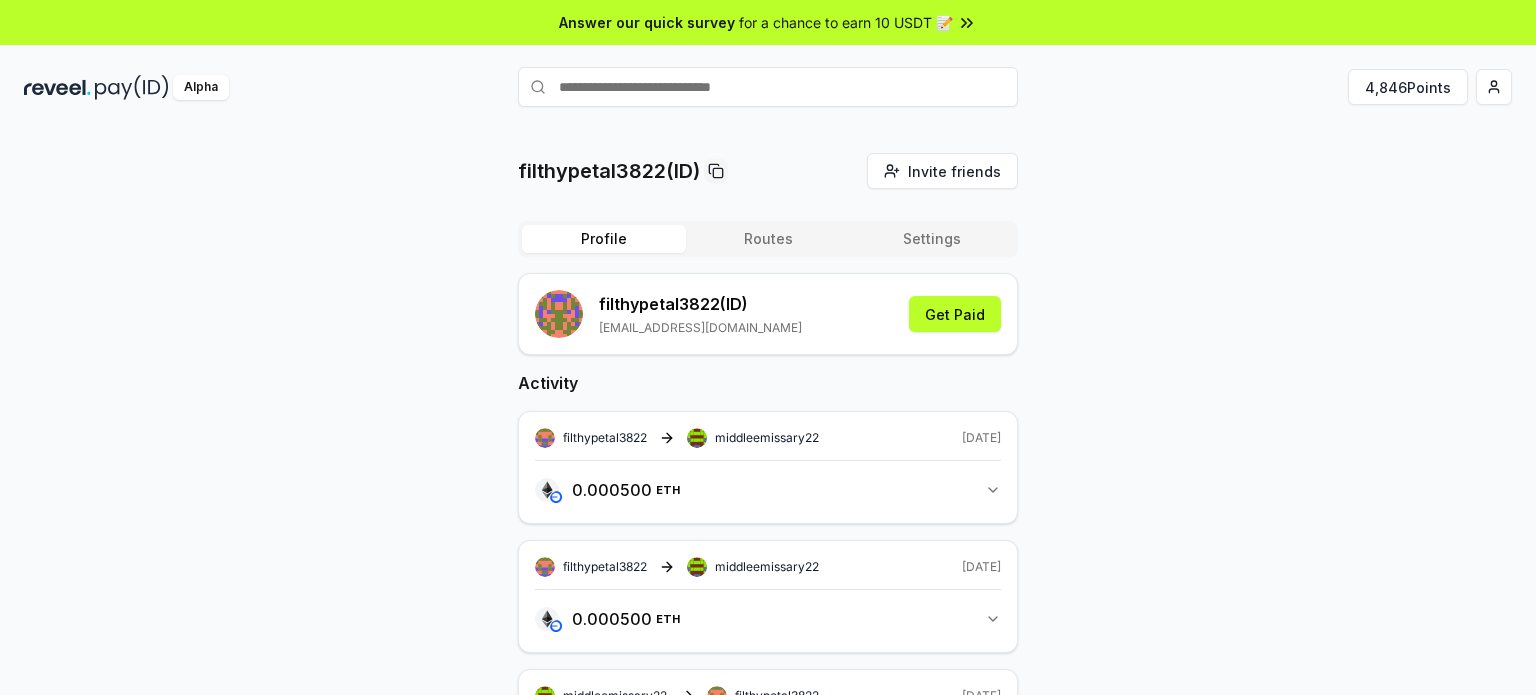 scroll, scrollTop: 0, scrollLeft: 0, axis: both 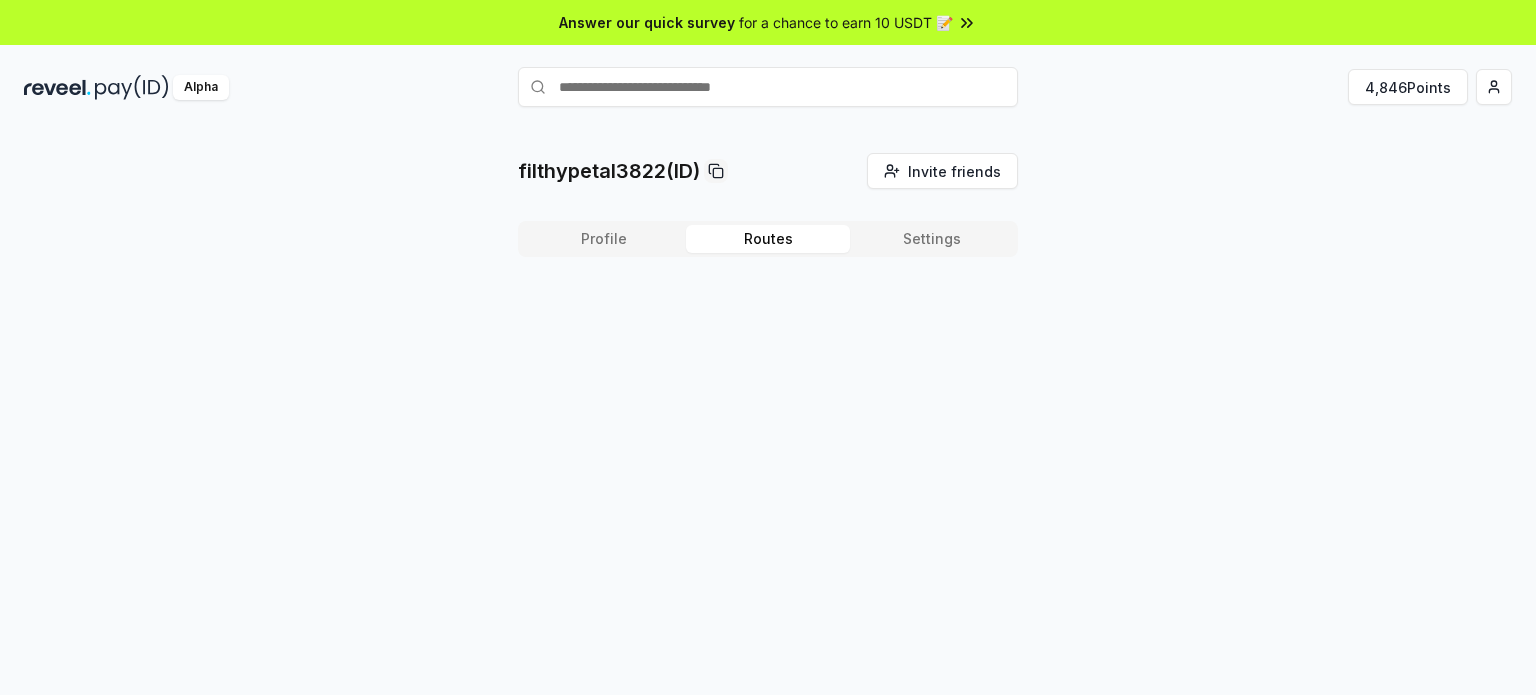 click on "Routes" at bounding box center (768, 239) 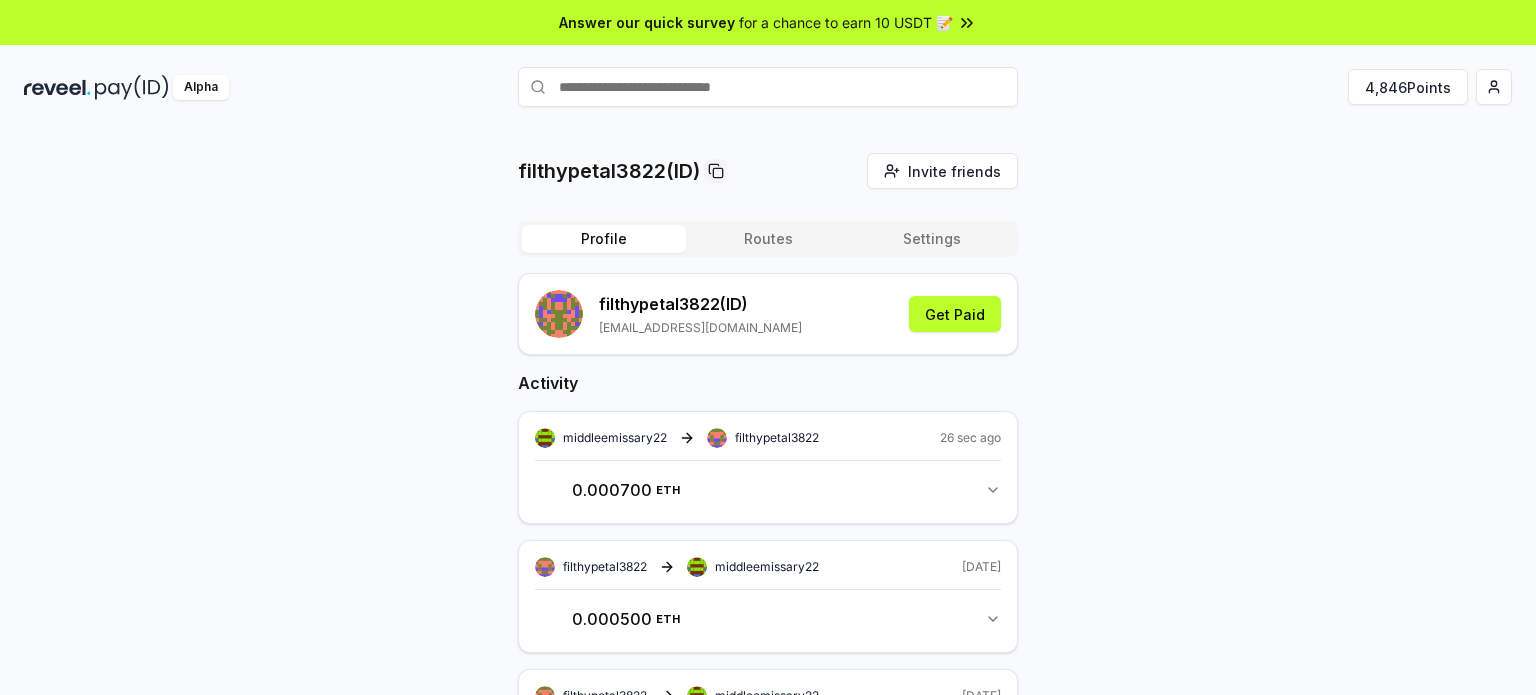 click on "Profile" at bounding box center [604, 239] 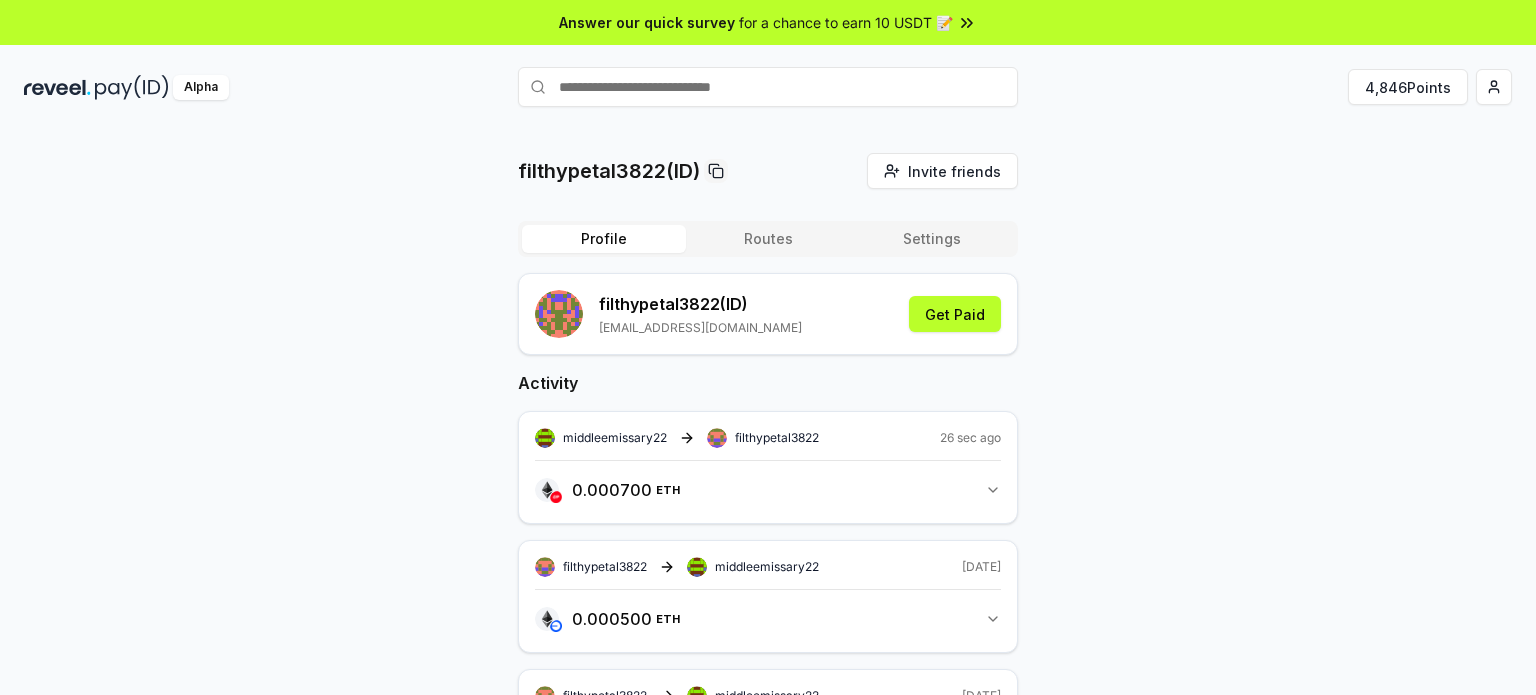 click on "Settings" at bounding box center (932, 239) 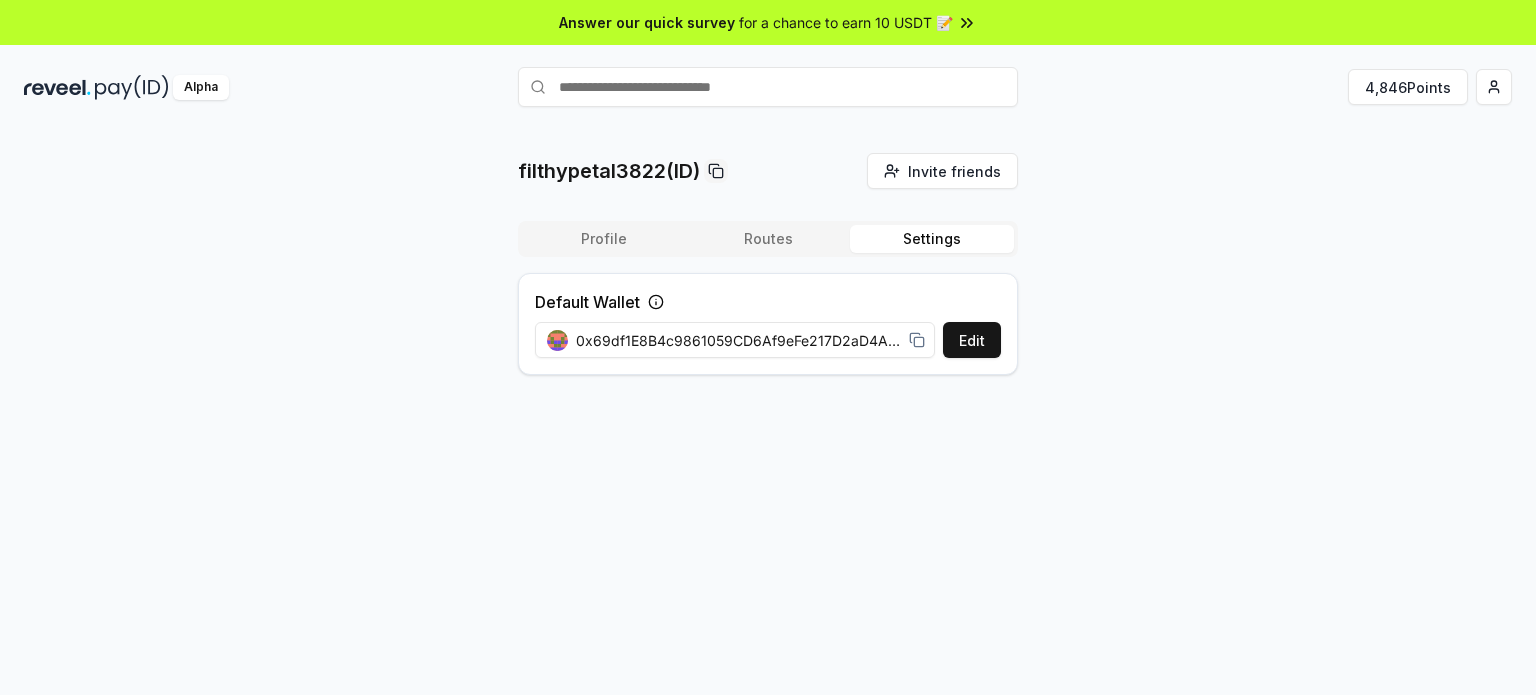 click on "Profile" at bounding box center (604, 239) 